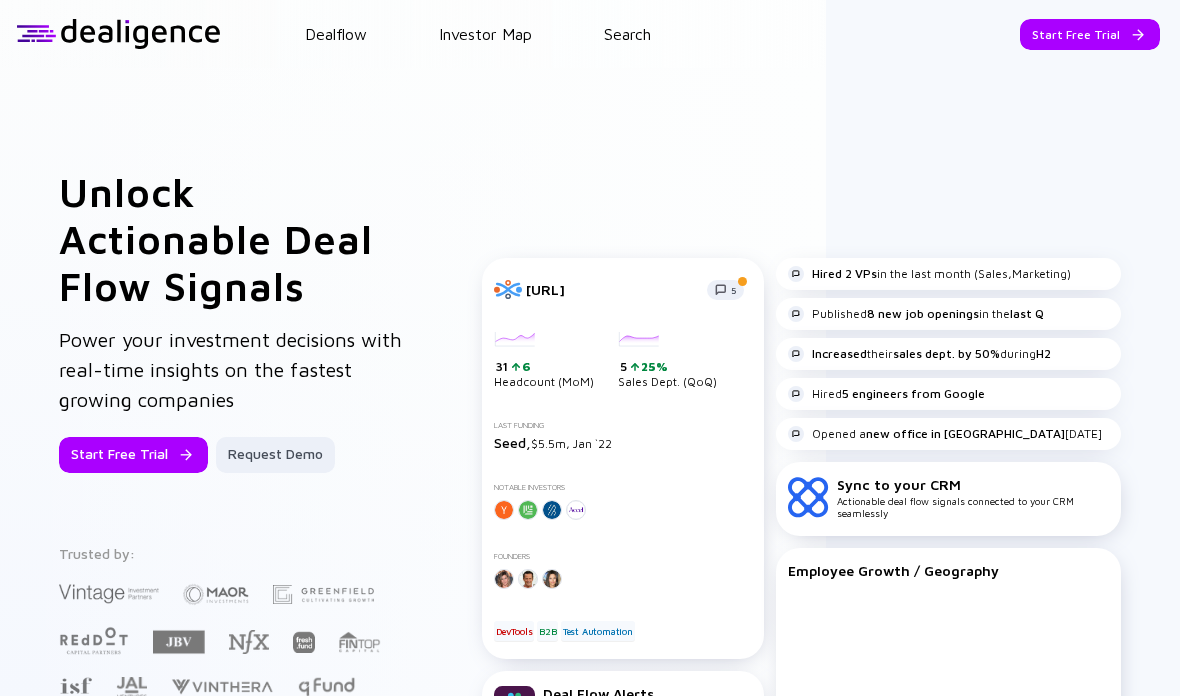 scroll, scrollTop: 0, scrollLeft: 0, axis: both 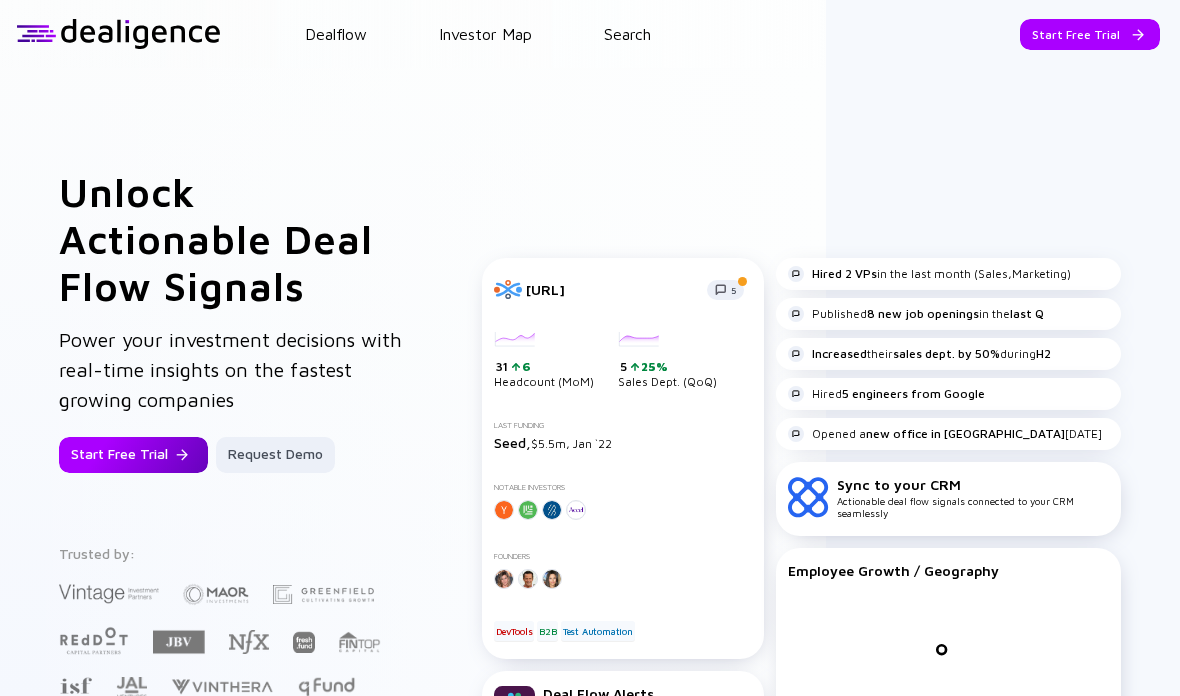 click on "Start Free Trial" at bounding box center (133, 455) 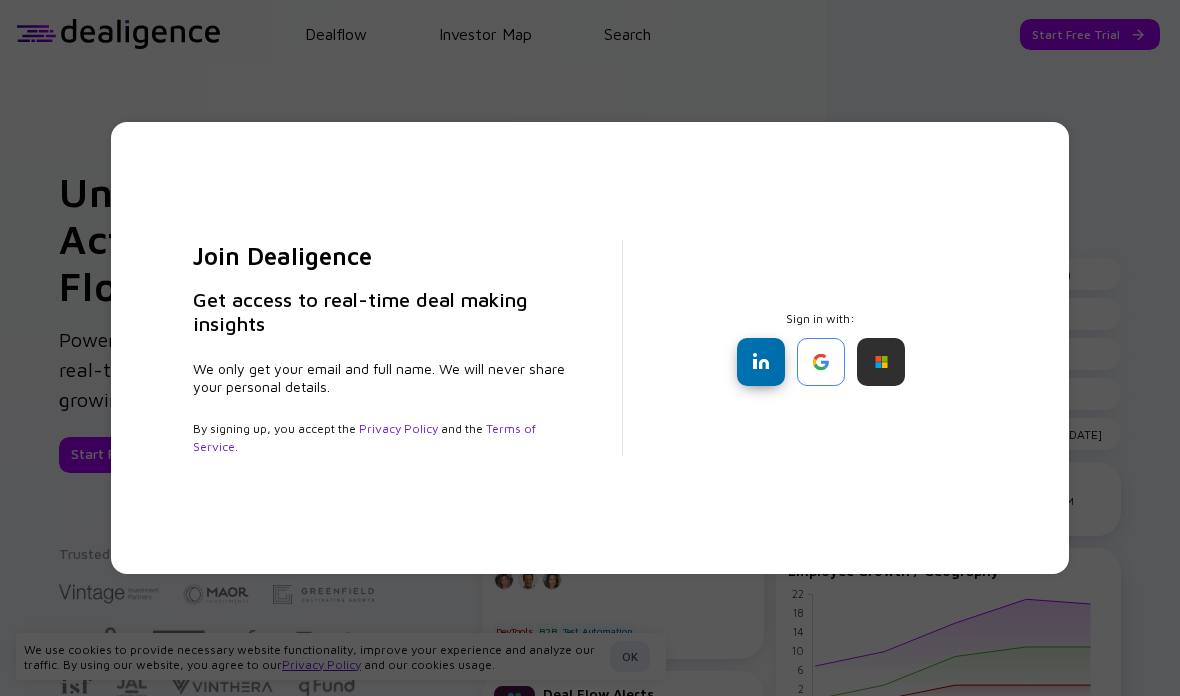 click at bounding box center [761, 362] 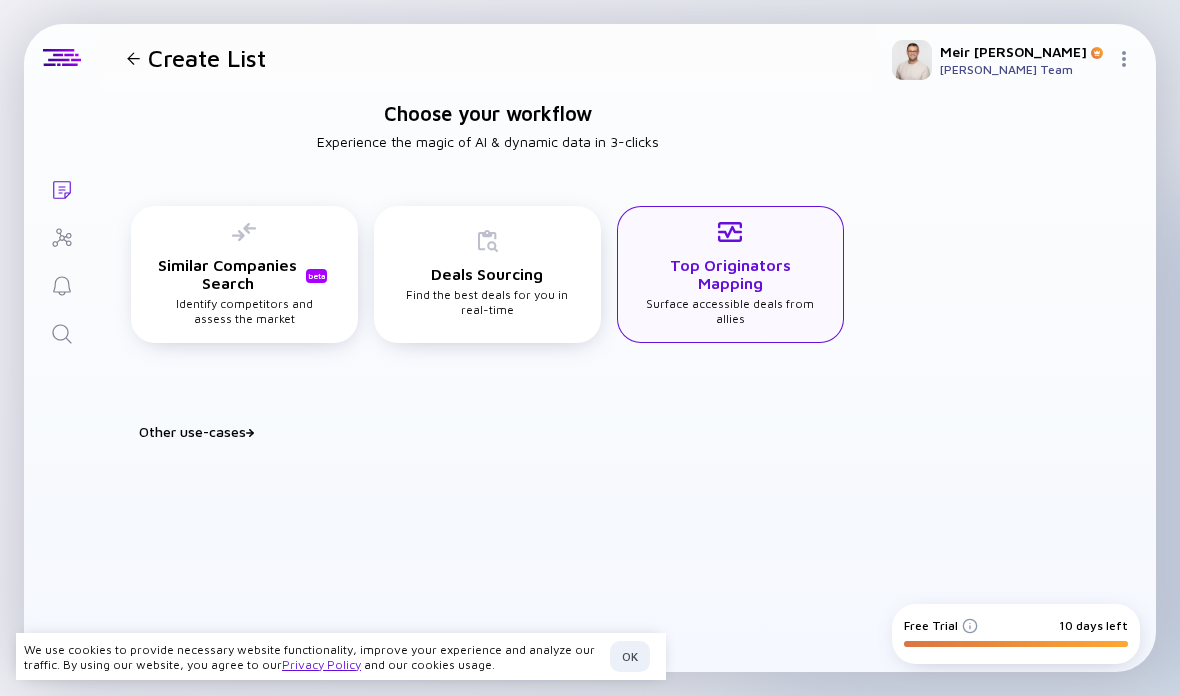 click on "Top Originators Mapping" at bounding box center (730, 274) 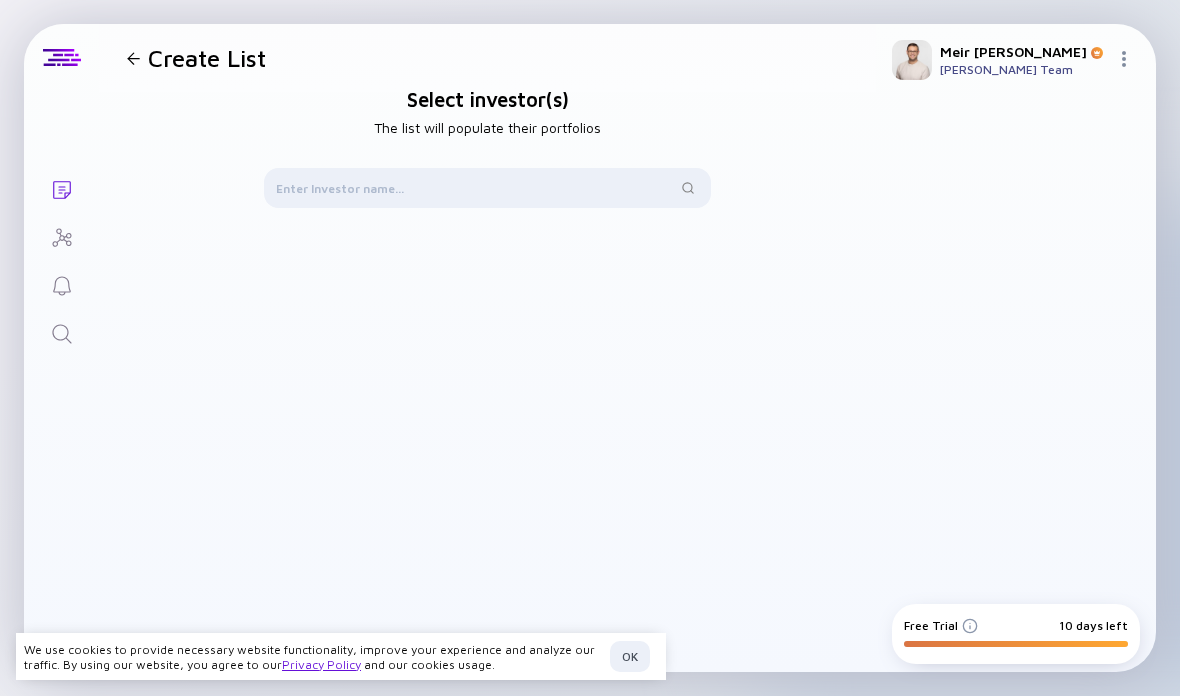 click at bounding box center [133, 58] 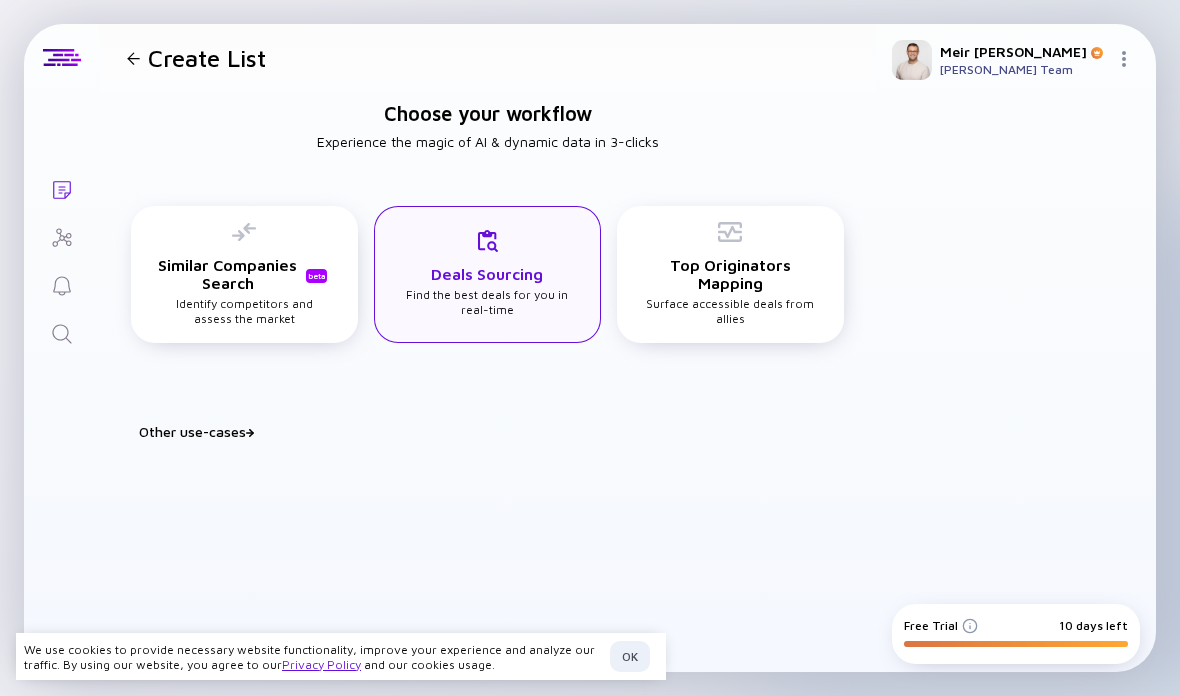 click on "Deals Sourcing Find the best deals for you in real-time" at bounding box center [487, 273] 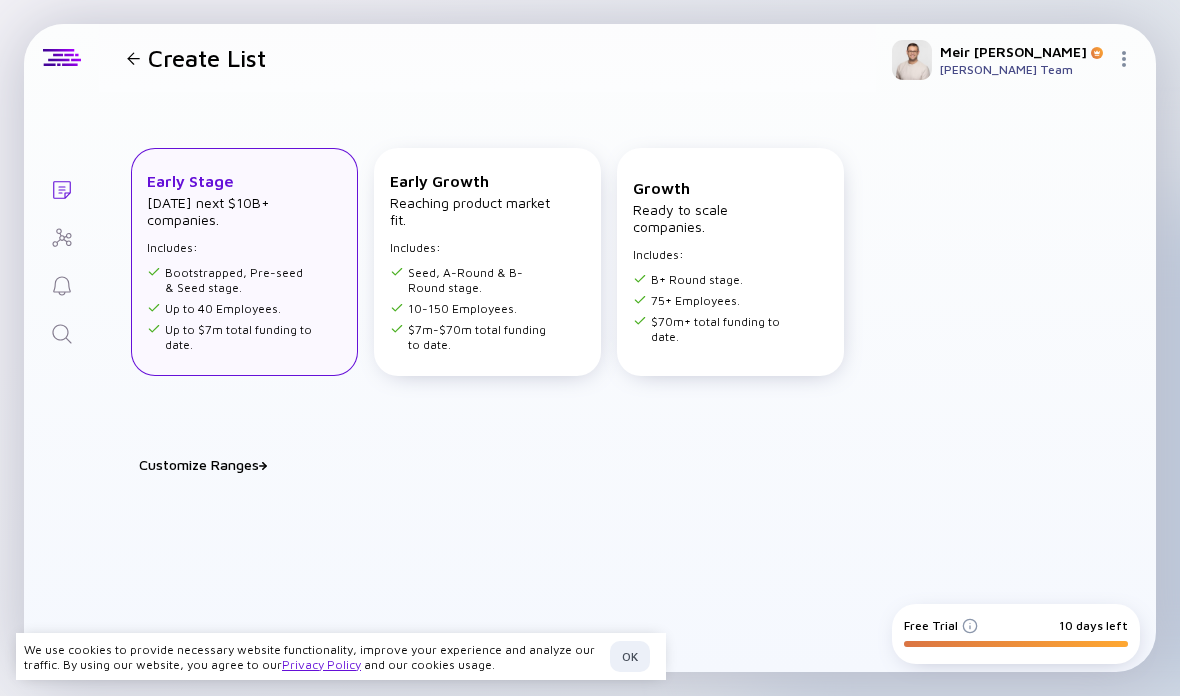 click on "Up to $7m total funding to date." at bounding box center (230, 337) 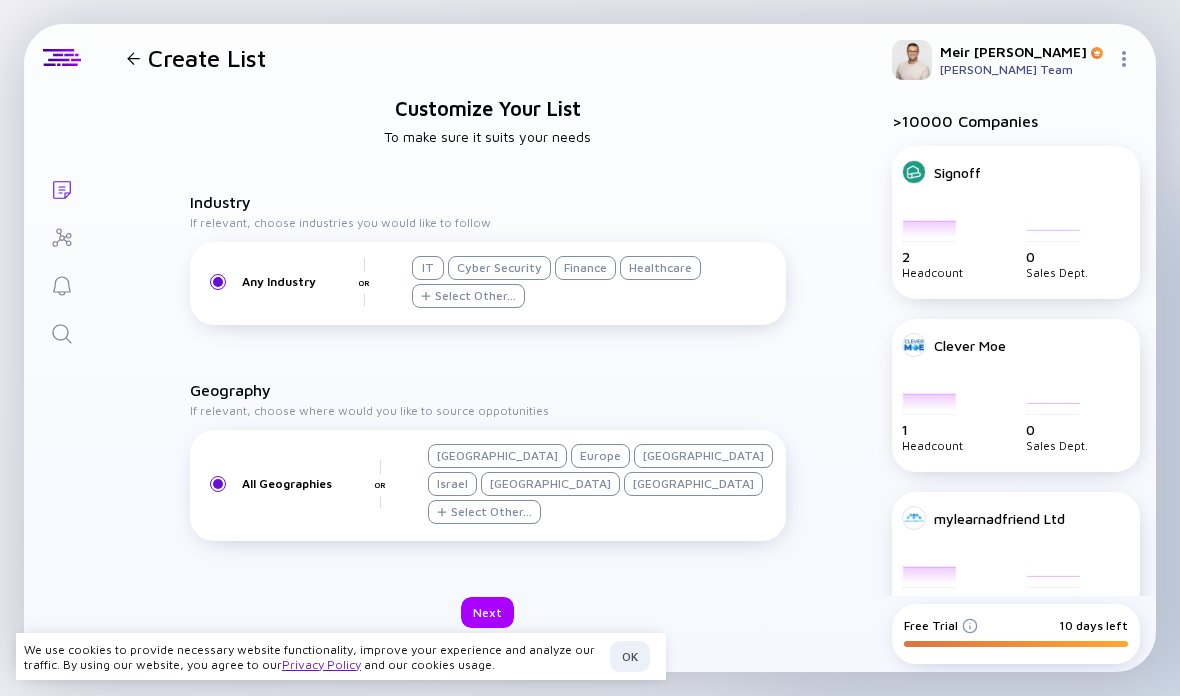 click on "Israel" at bounding box center [452, 484] 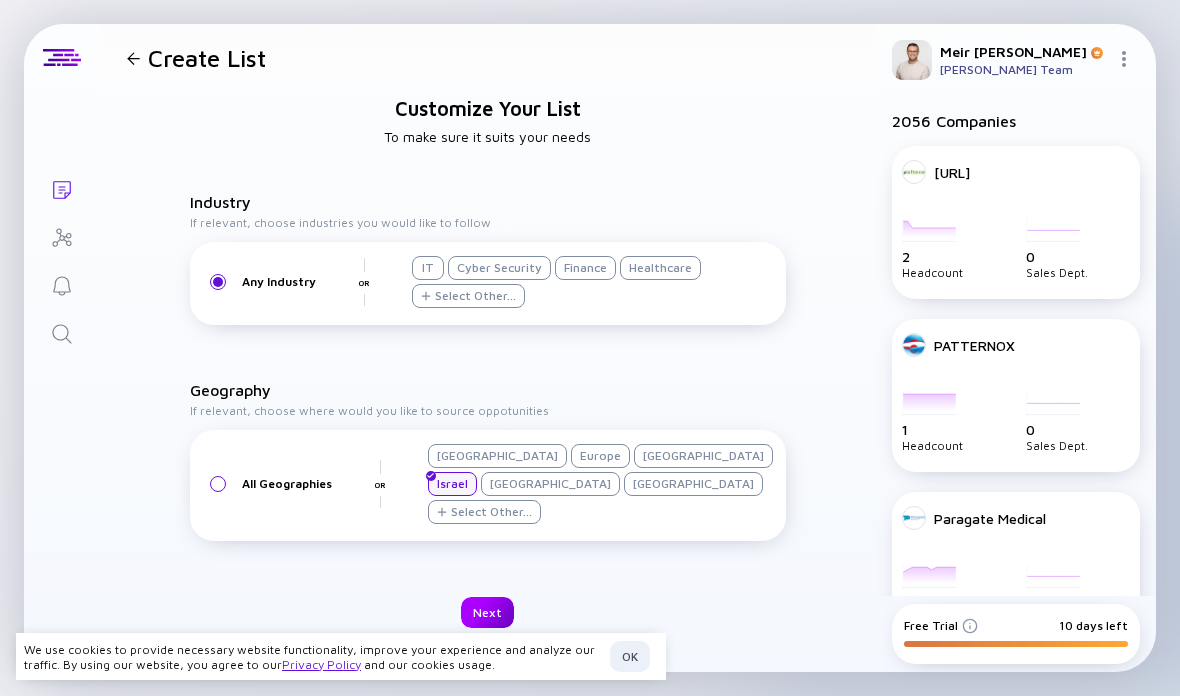 click on "Next" at bounding box center [487, 612] 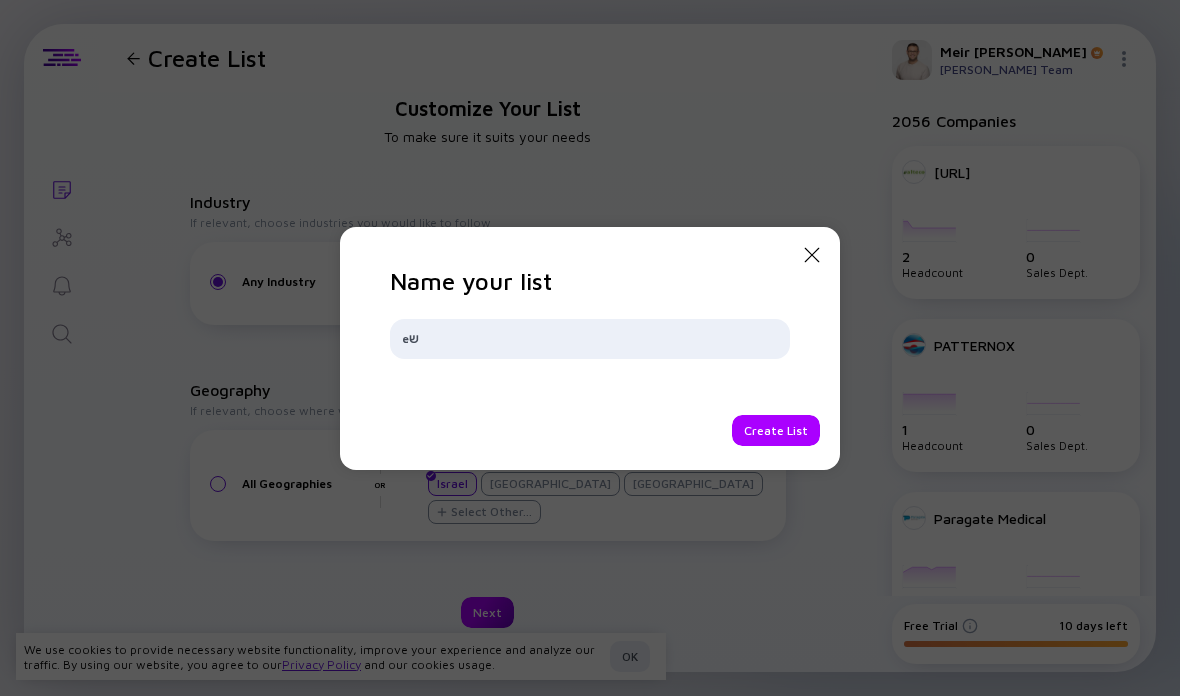 type on "e" 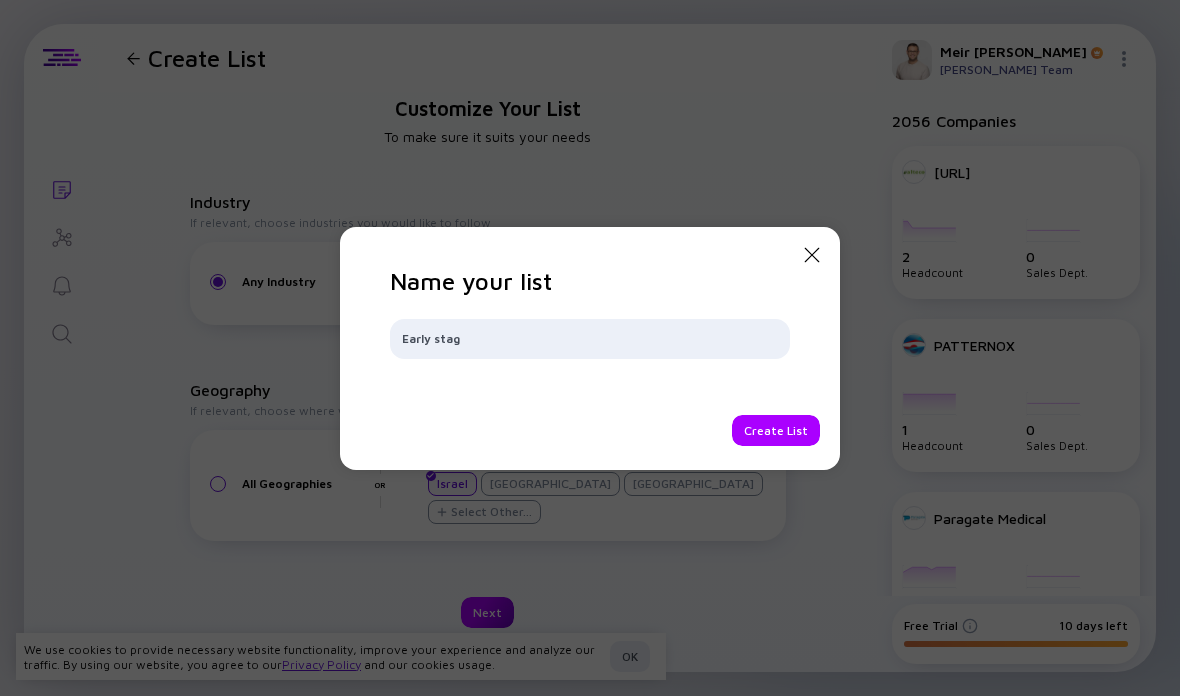type on "Early stage" 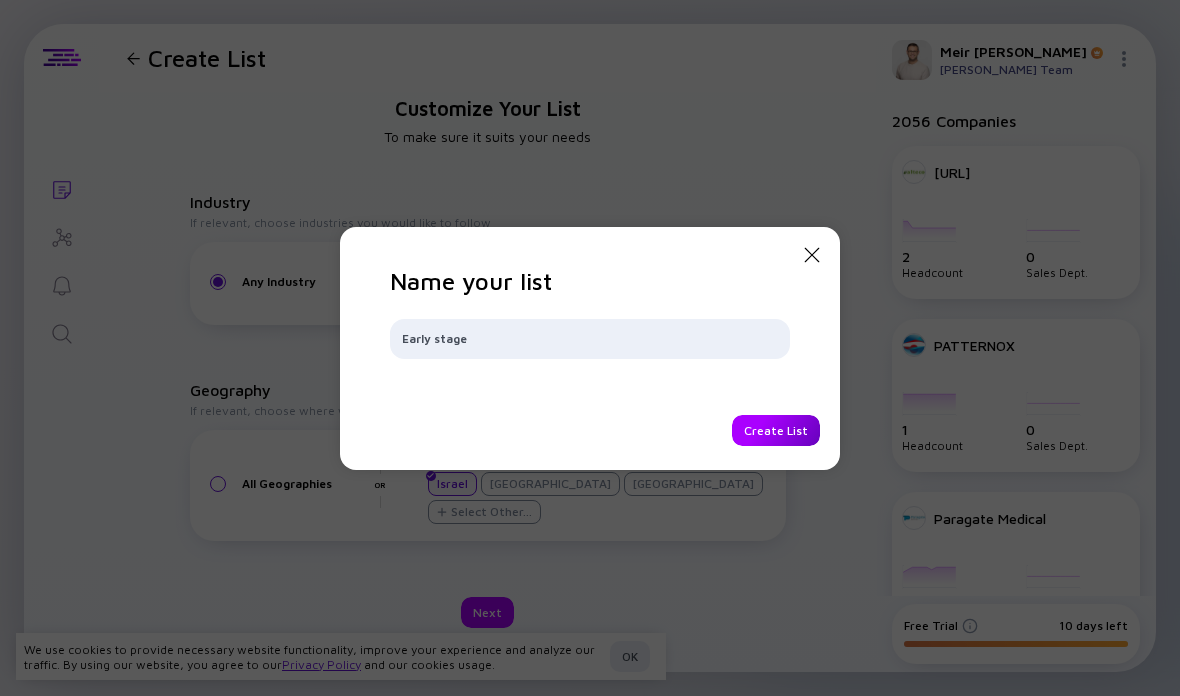 click on "Create List" at bounding box center [776, 430] 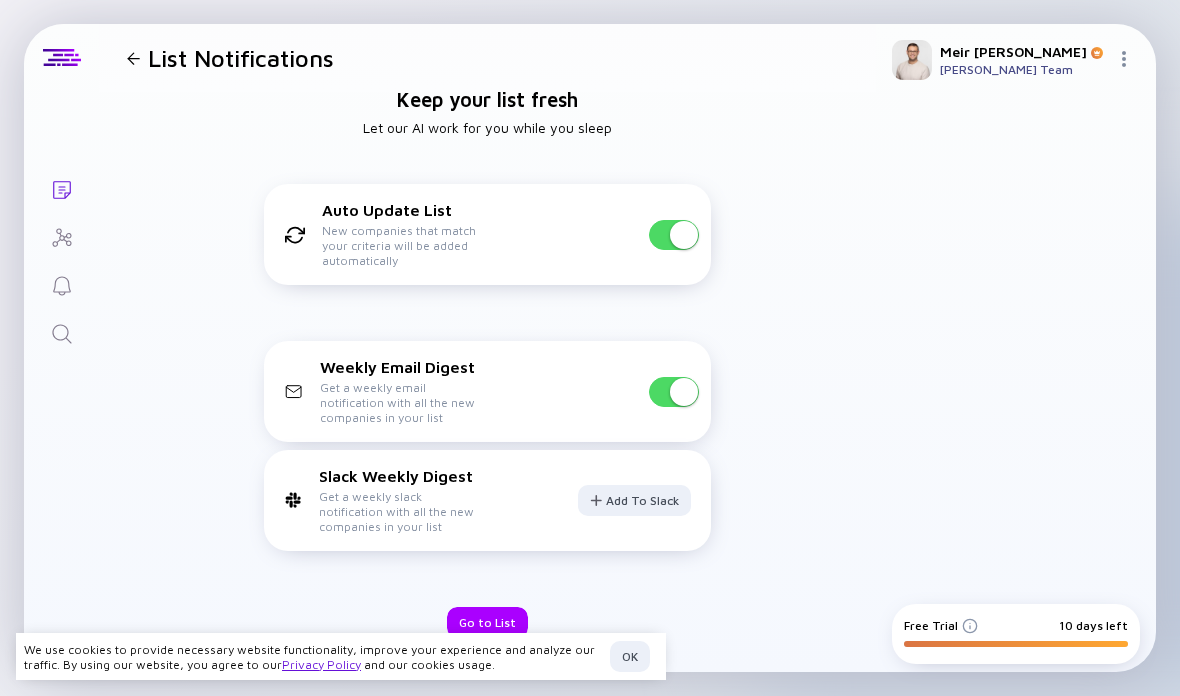 click on "OK" at bounding box center (630, 656) 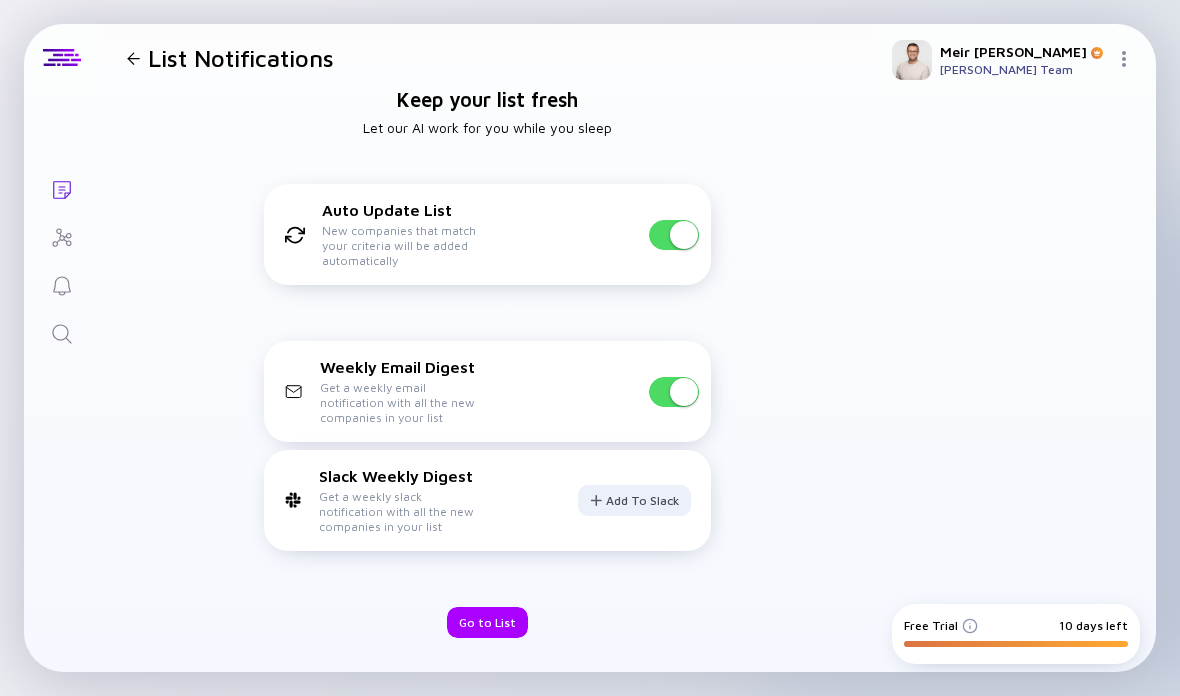 click at bounding box center [674, 392] 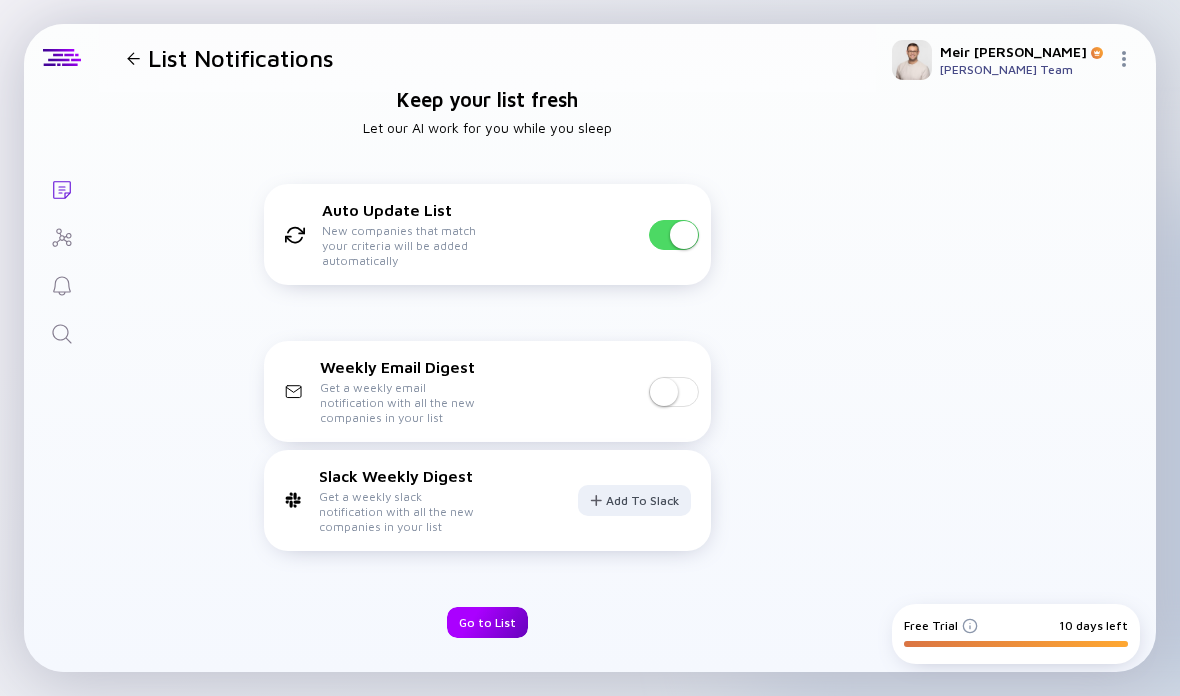 click on "Go to List" at bounding box center [487, 622] 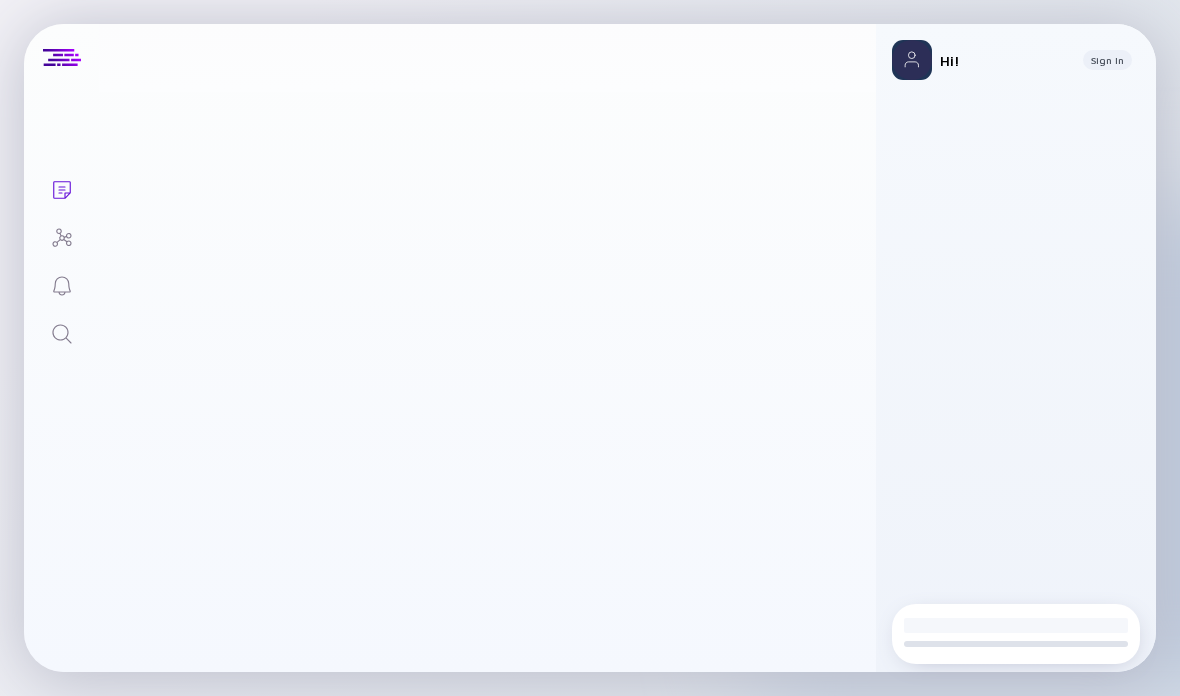 scroll, scrollTop: 0, scrollLeft: 0, axis: both 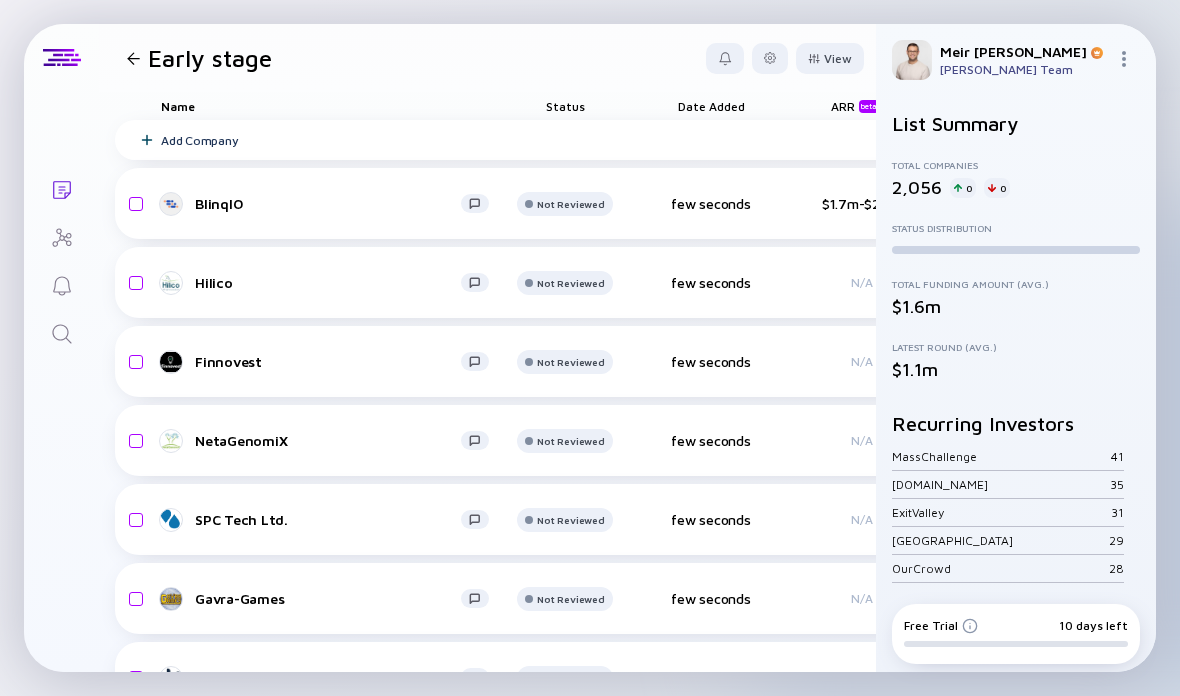 click on "Early stage" at bounding box center (195, 58) 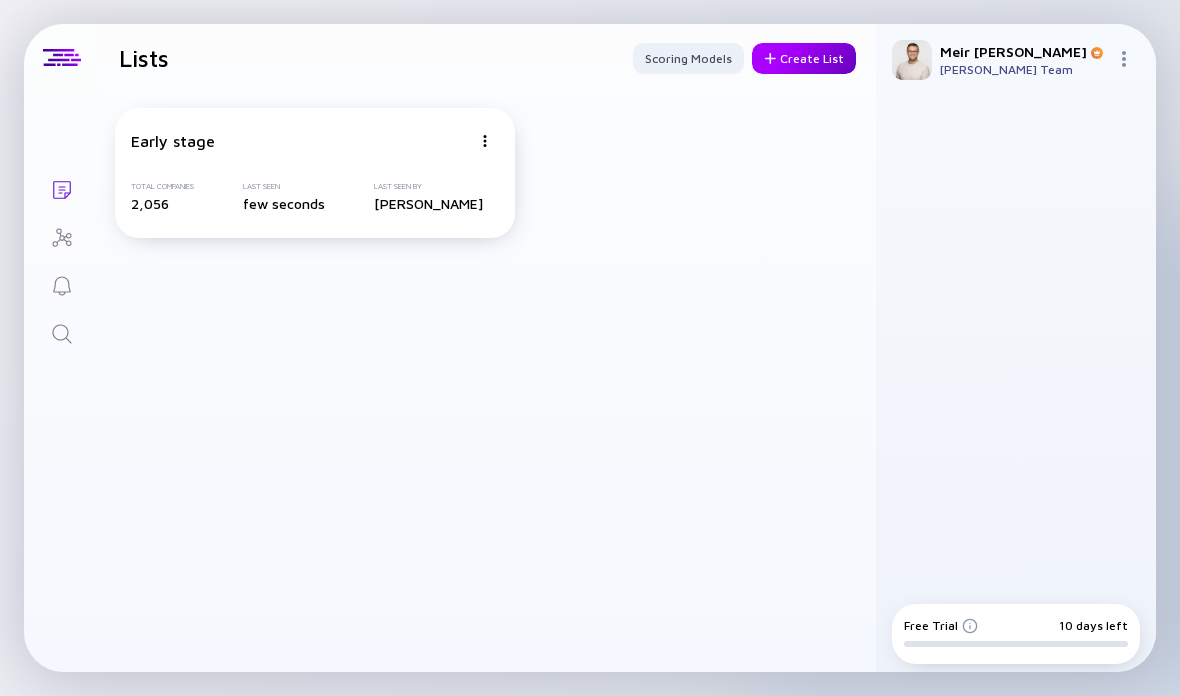 click on "Create List" at bounding box center [804, 58] 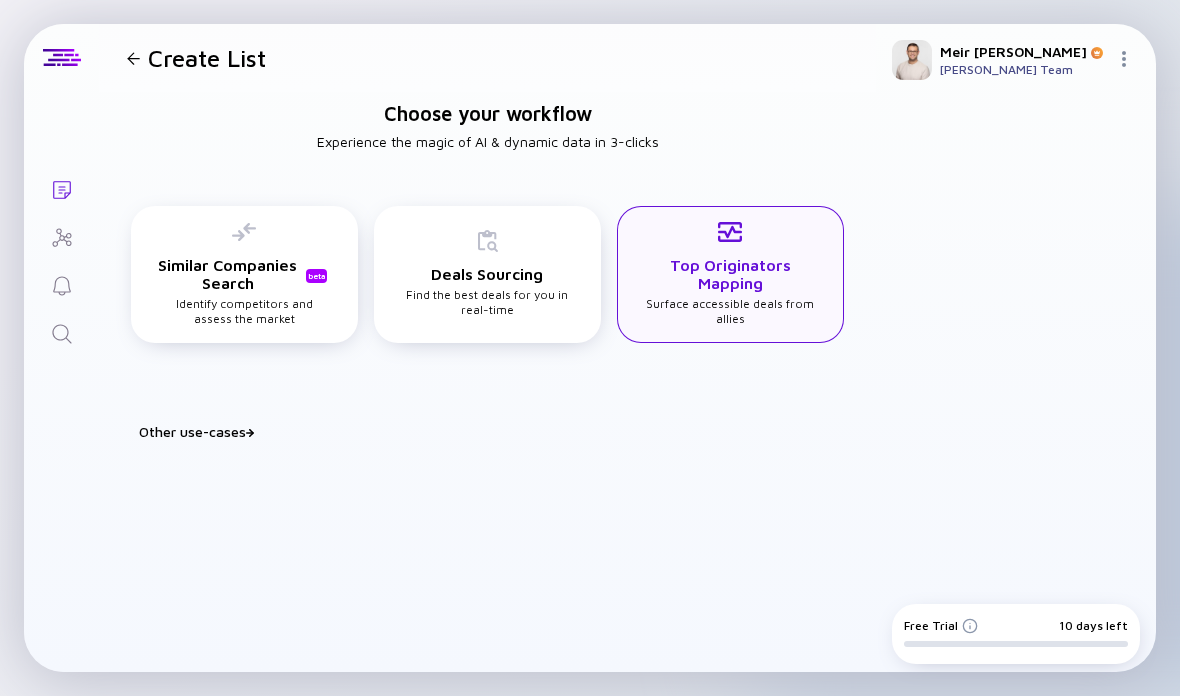 click on "Top Originators Mapping" at bounding box center (730, 274) 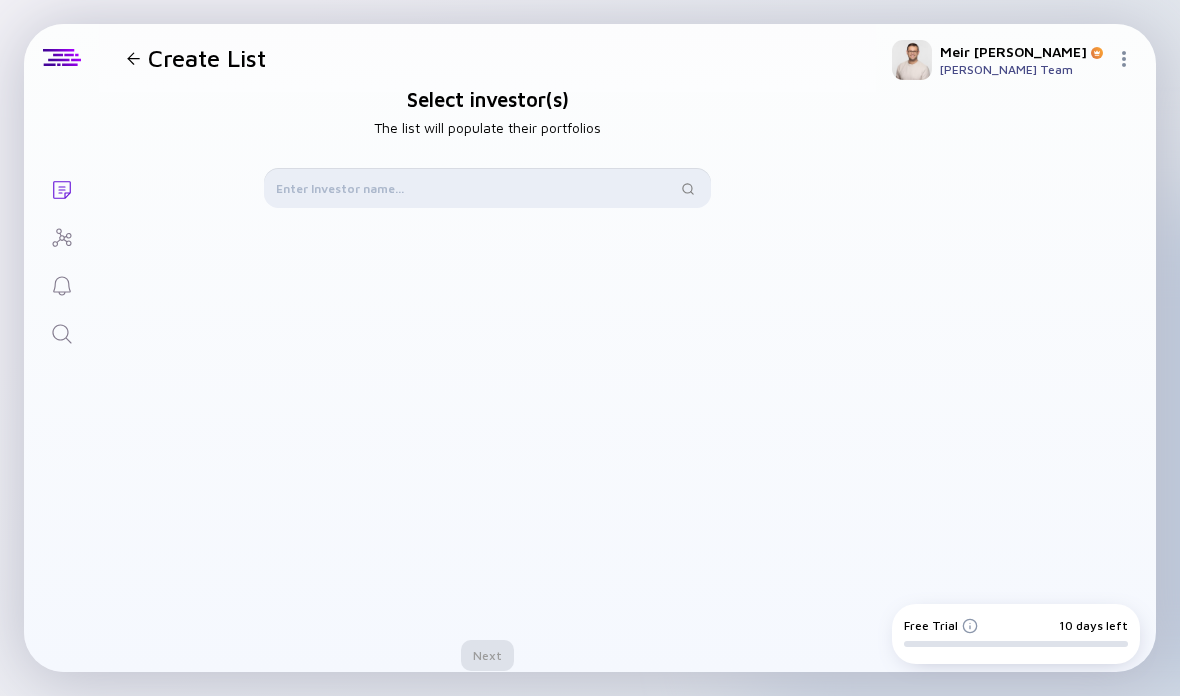 click at bounding box center (476, 188) 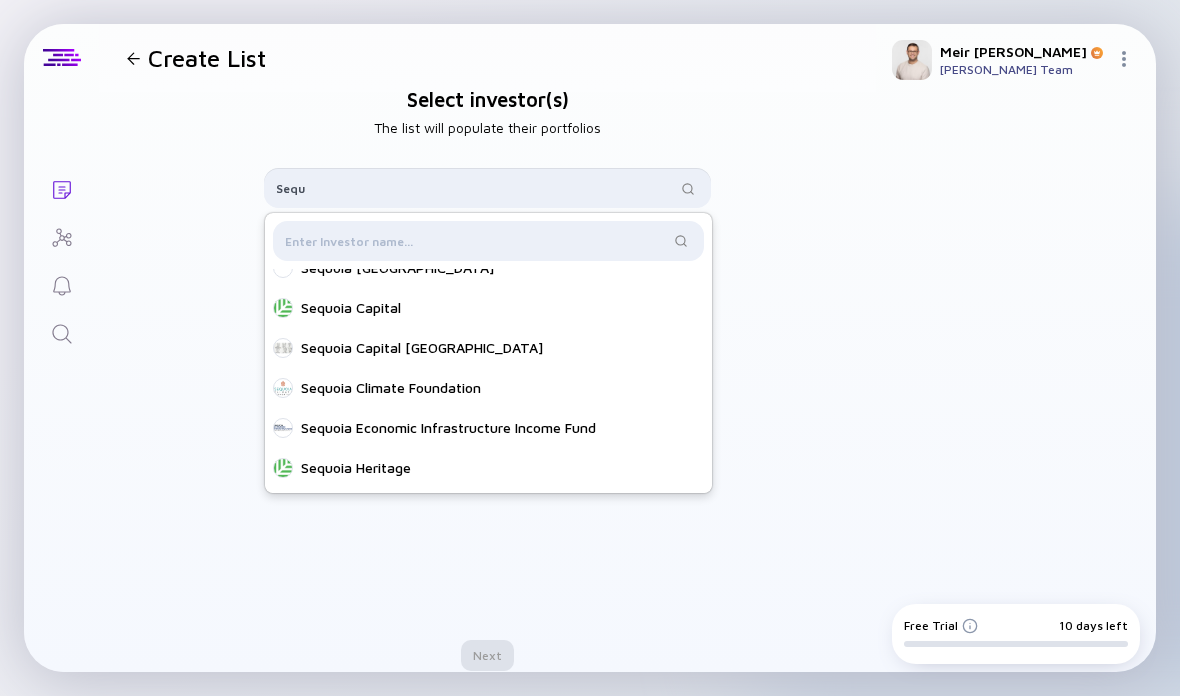scroll, scrollTop: 320, scrollLeft: 0, axis: vertical 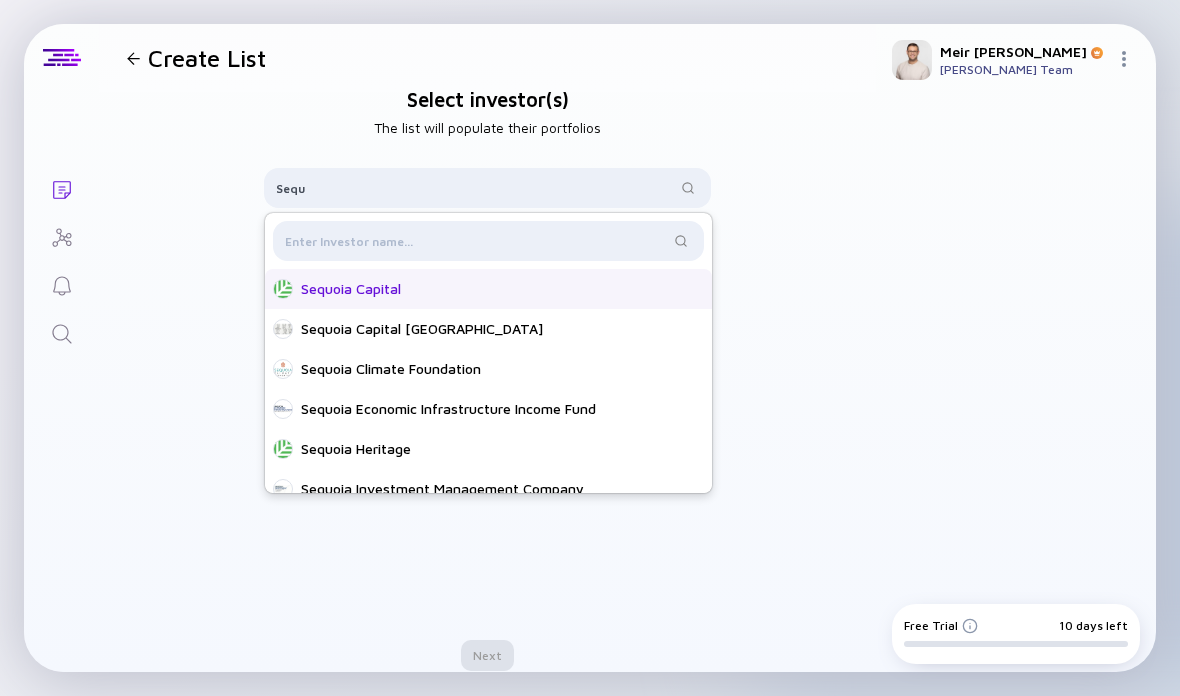 click on "Sequoia Capital" at bounding box center [494, 289] 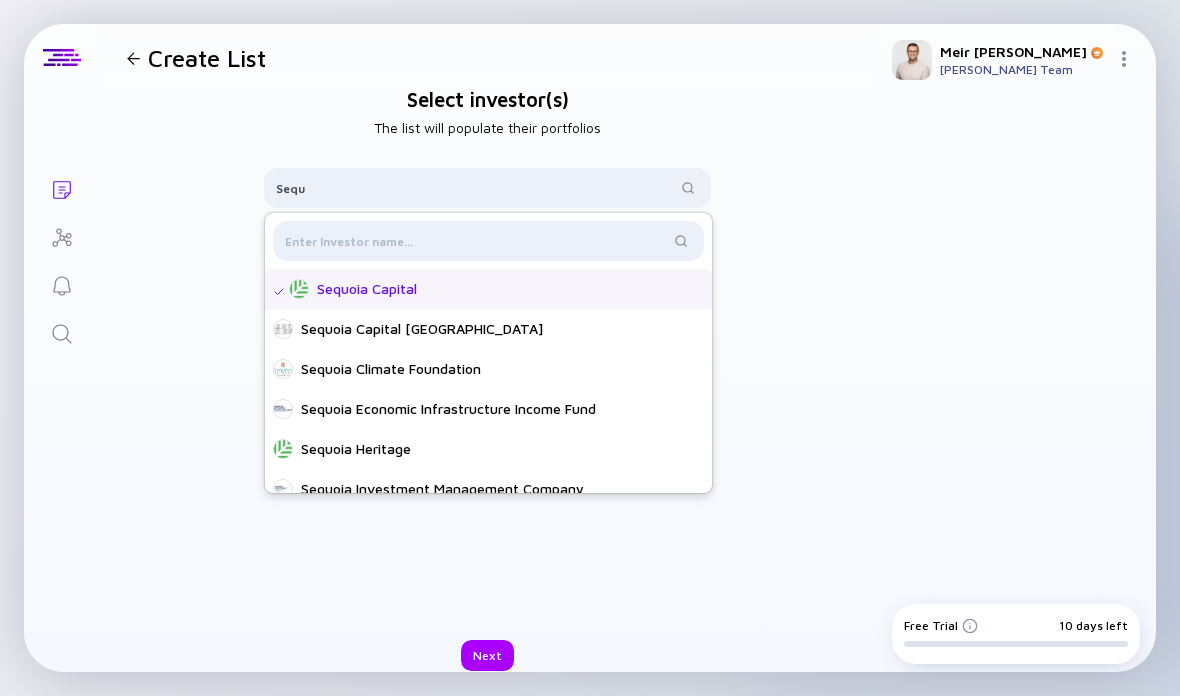 click at bounding box center [1016, 346] 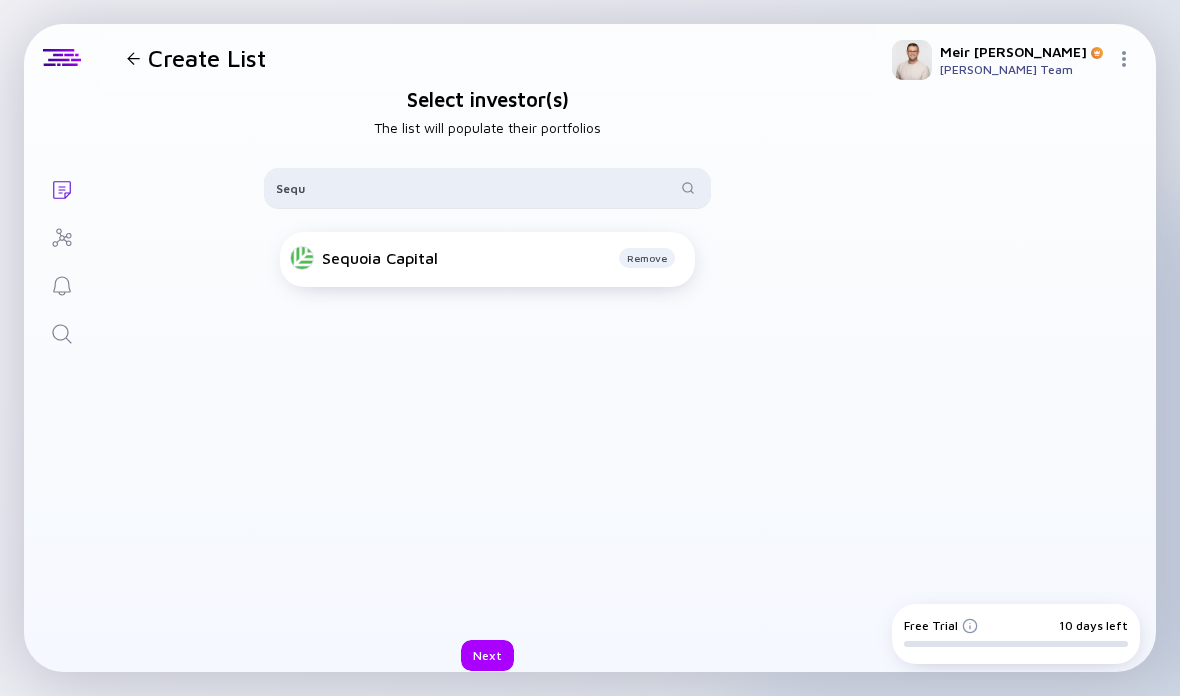 click on "Sequ" at bounding box center (487, 188) 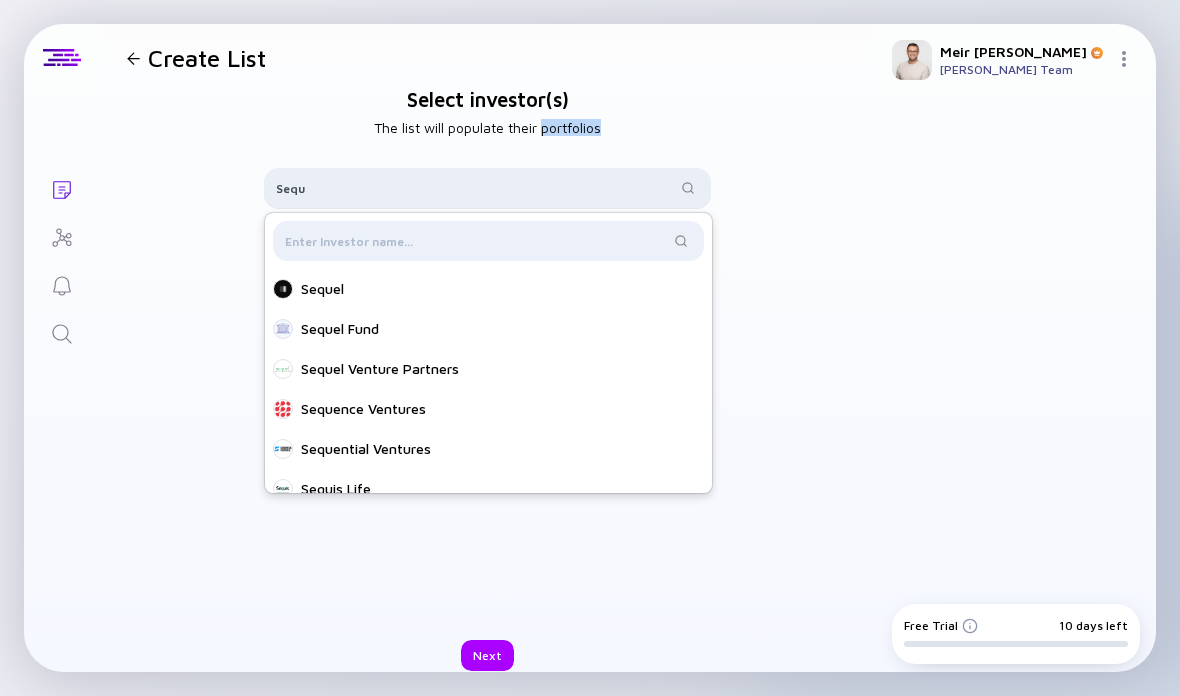 click on "Sequ" at bounding box center [487, 188] 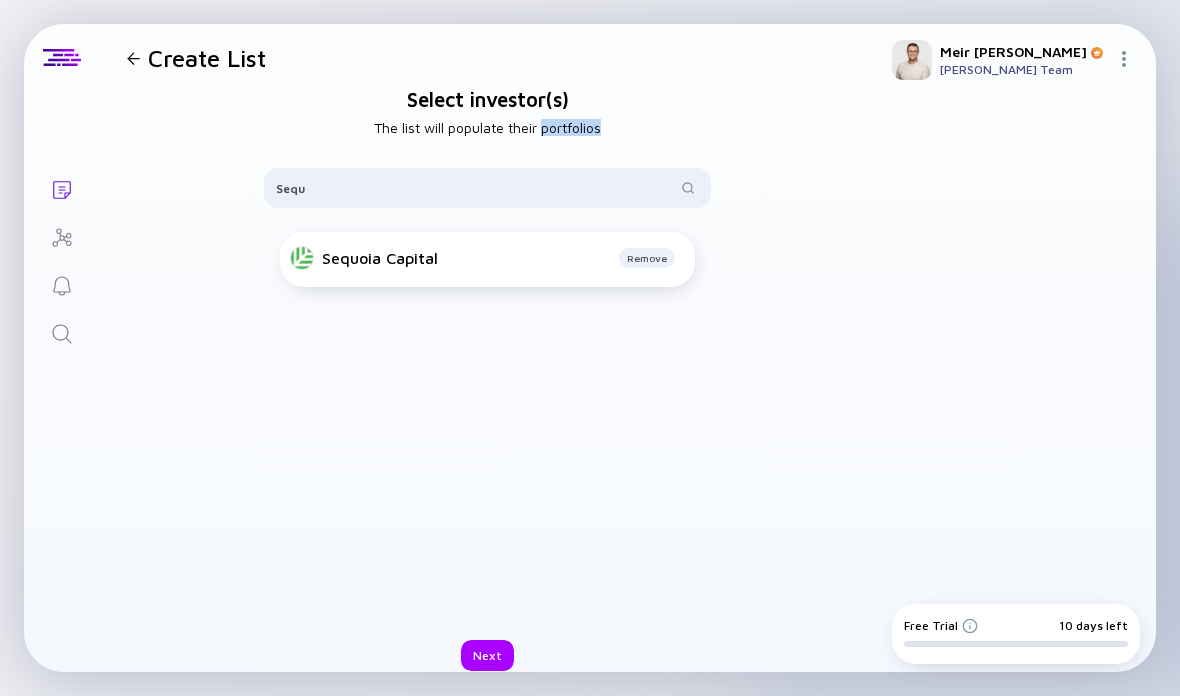 click on "Select investor(s) The list will populate their portfolios Sequ Sequoia Capital Remove Next" at bounding box center [487, 379] 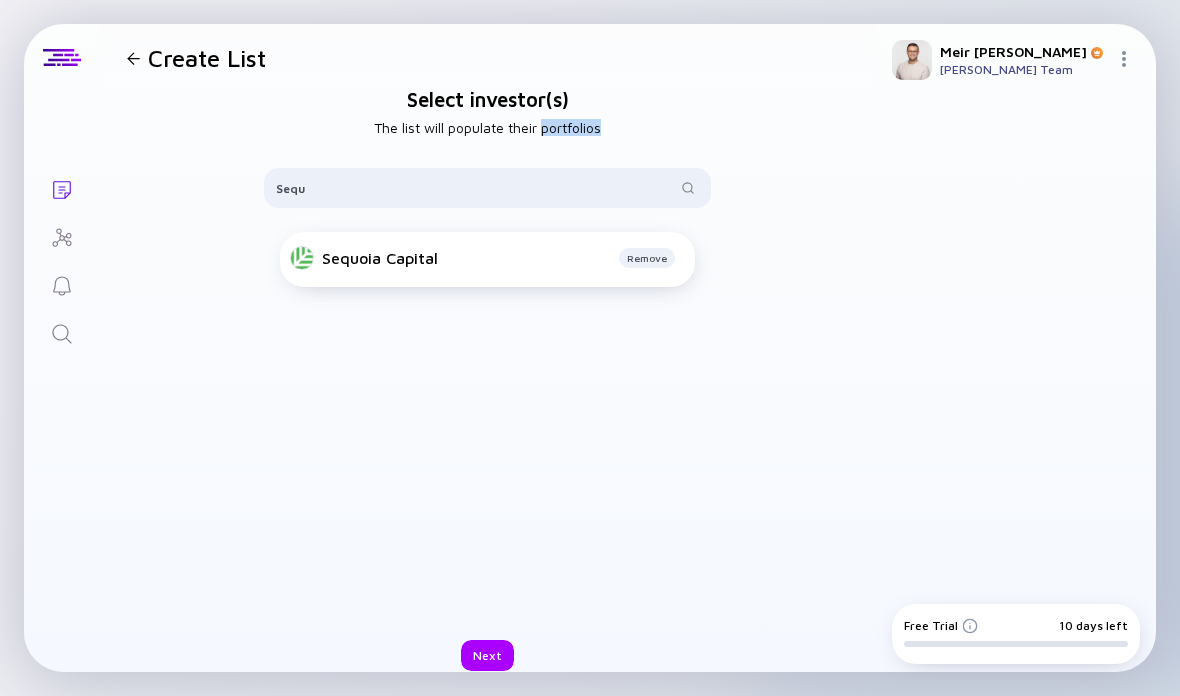 click on "Select investor(s) The list will populate their portfolios Sequ Sequoia Capital Remove Next" at bounding box center (487, 379) 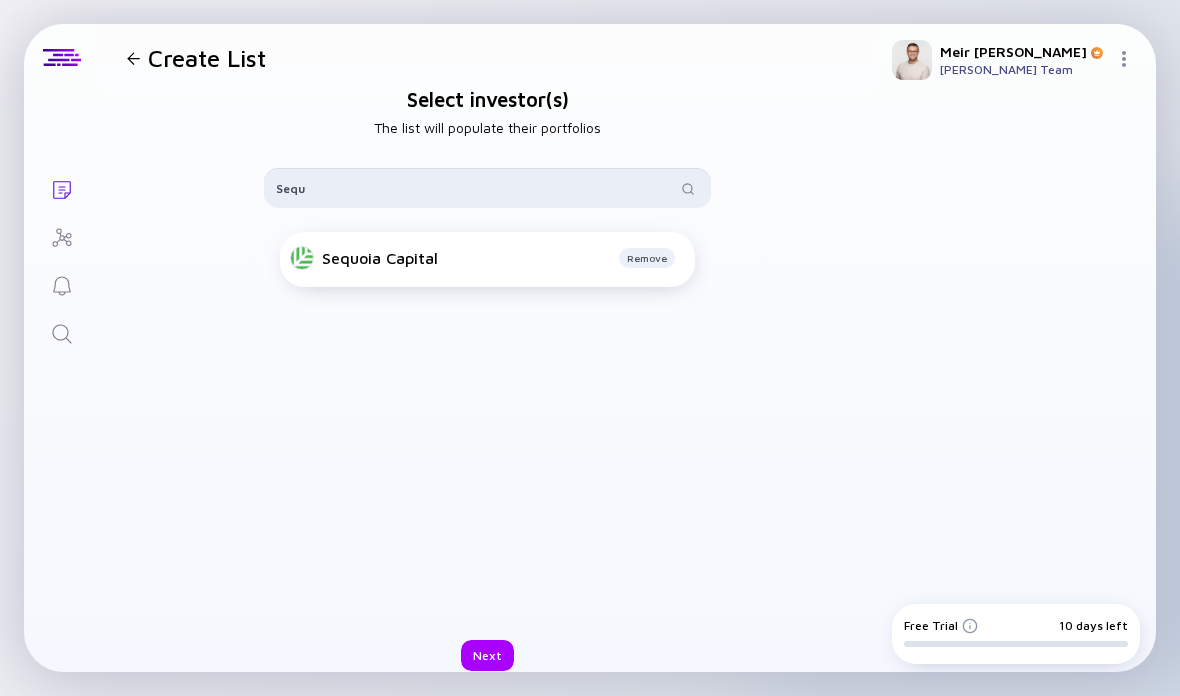 click on "Sequ" at bounding box center [476, 188] 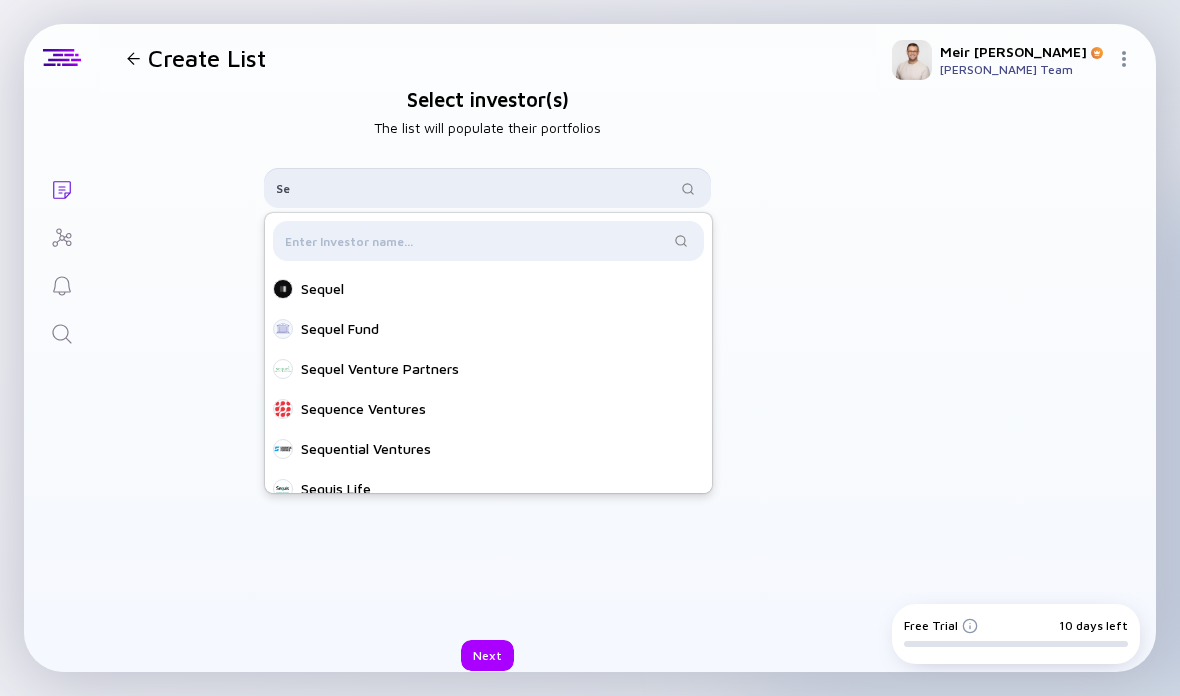 type on "S" 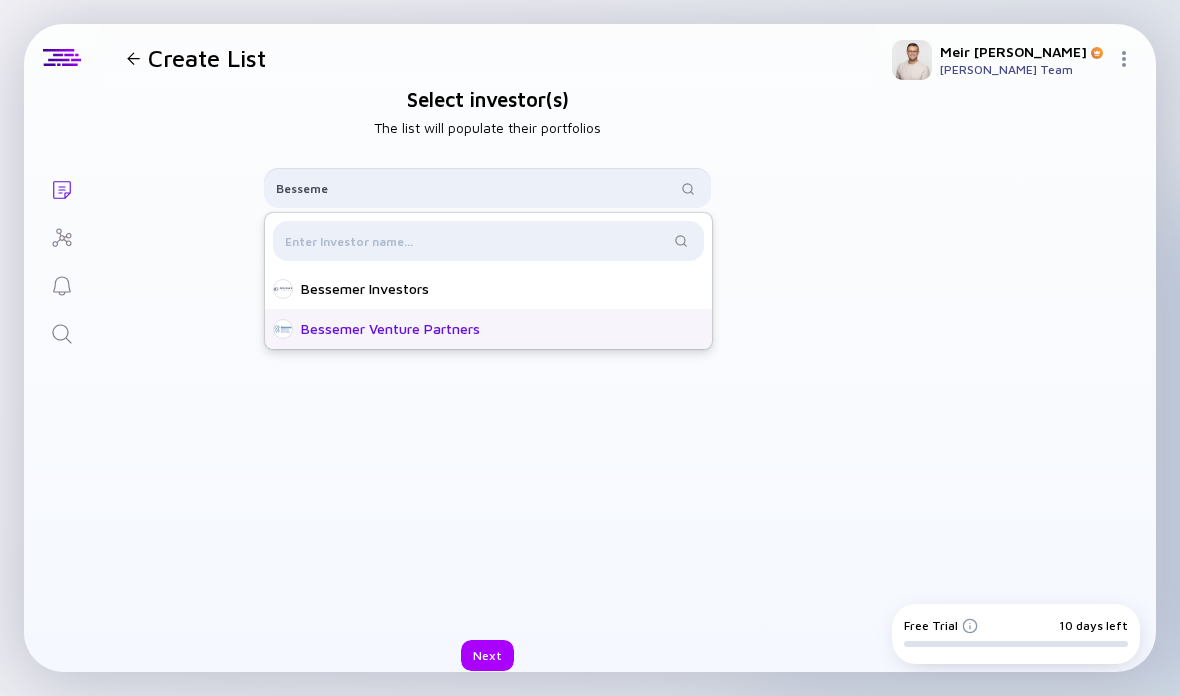 type on "Besseme" 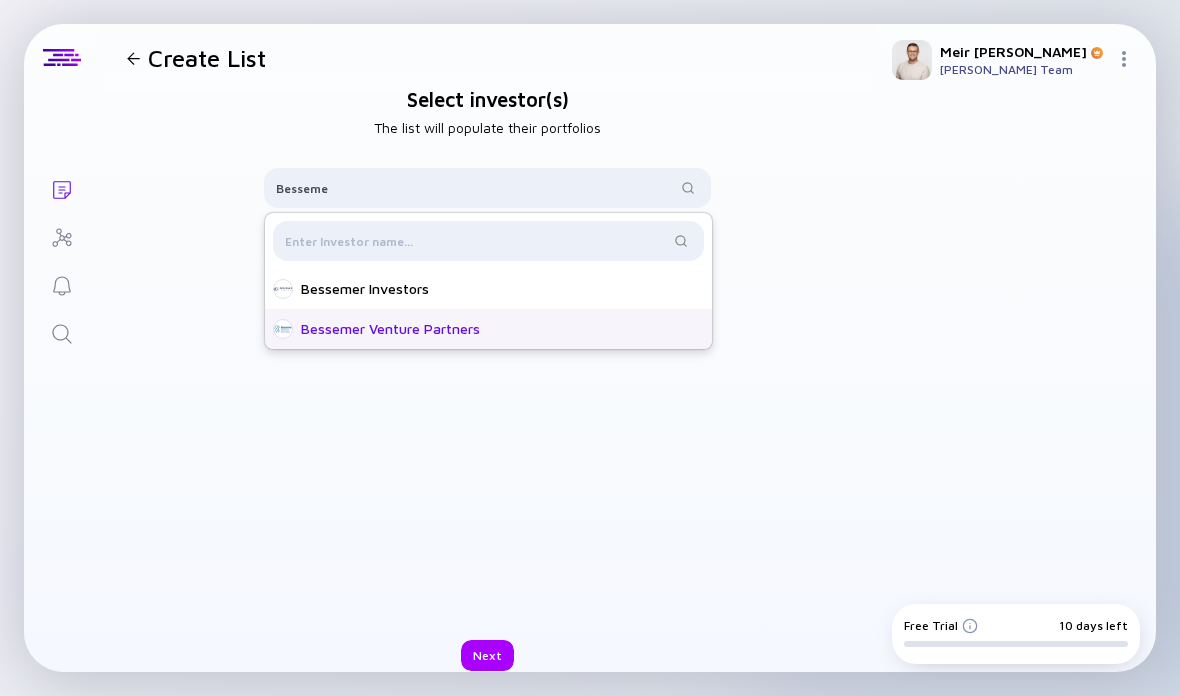 click on "Bessemer Venture Partners" at bounding box center [494, 329] 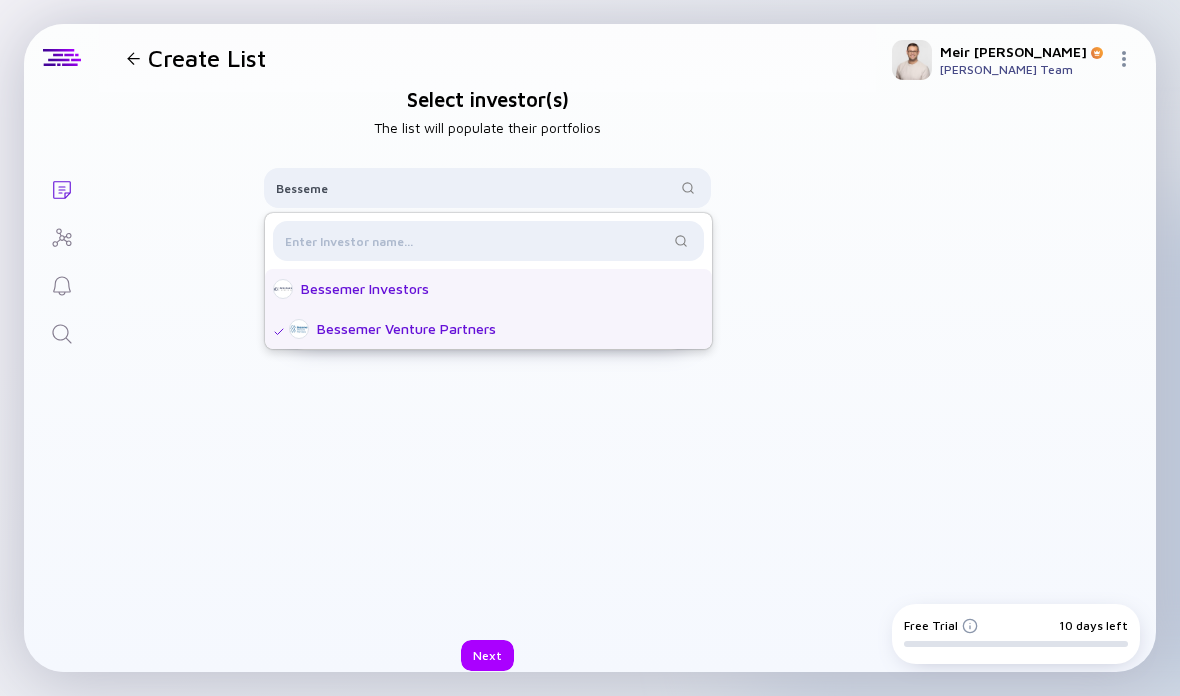 click on "Bessemer Investors" at bounding box center [494, 289] 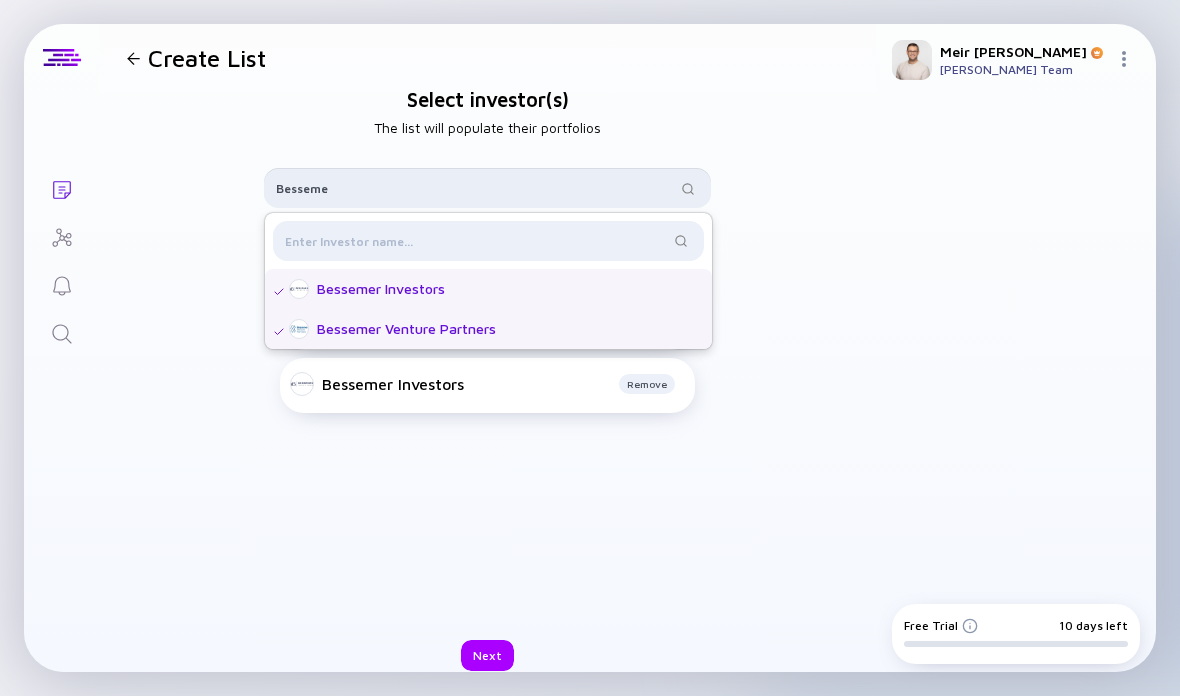 click on "Besseme" at bounding box center (476, 188) 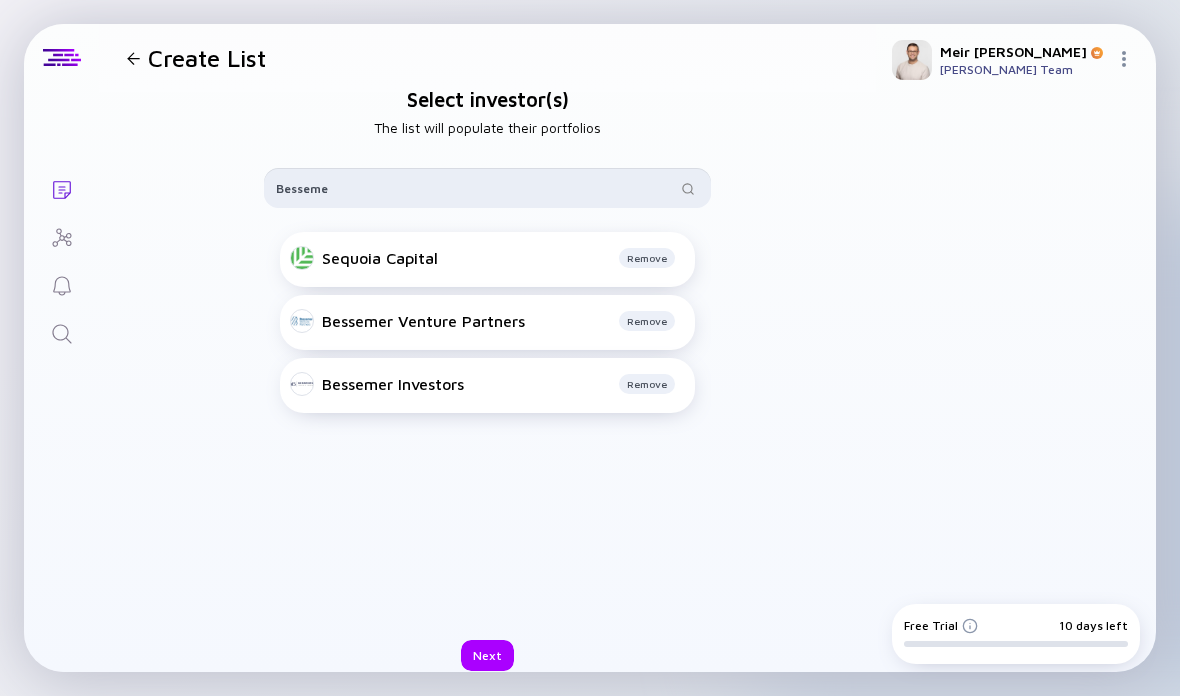 click on "Besseme" at bounding box center [476, 188] 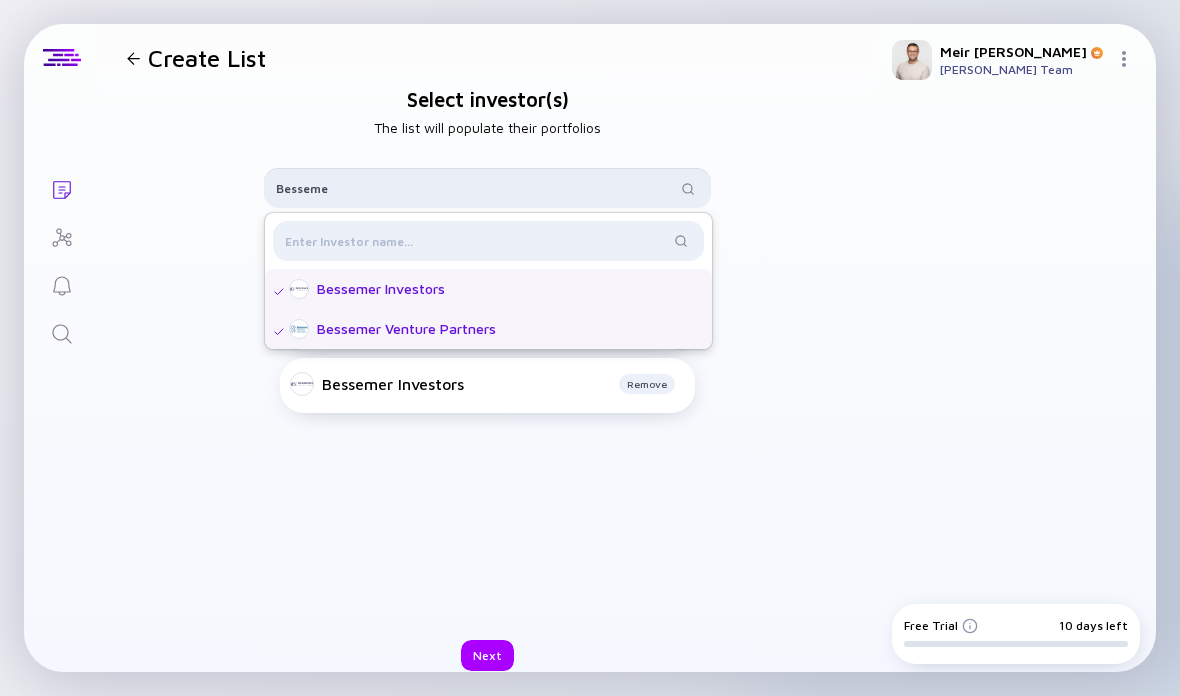 type 